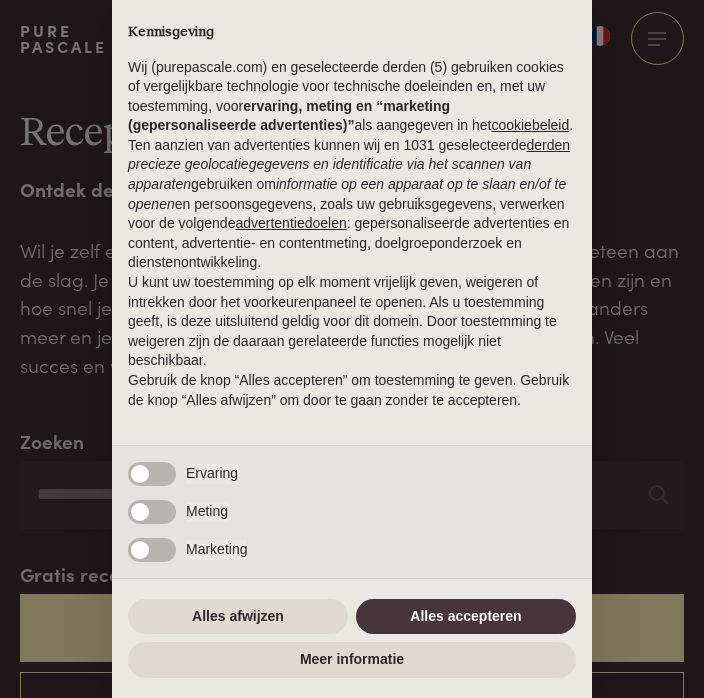 scroll, scrollTop: 0, scrollLeft: 0, axis: both 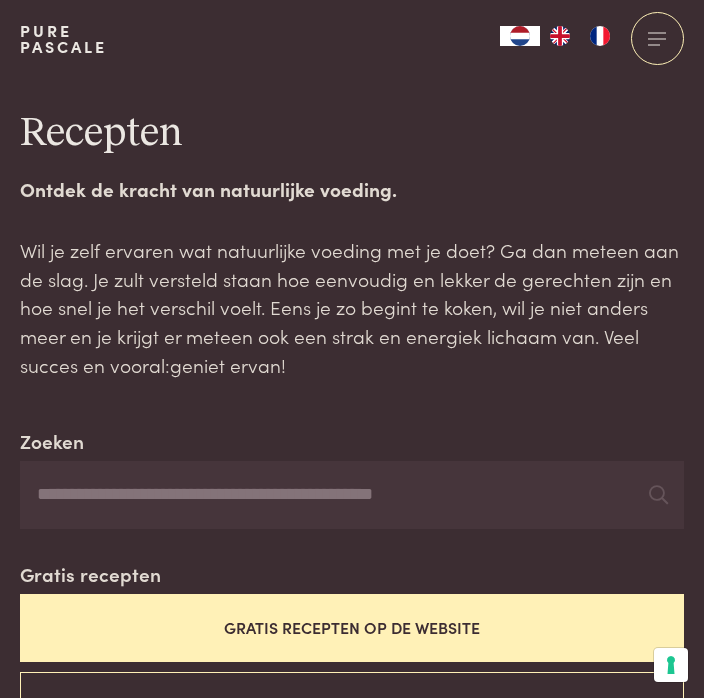 click on "Gratis recepten op de website" at bounding box center (352, 627) 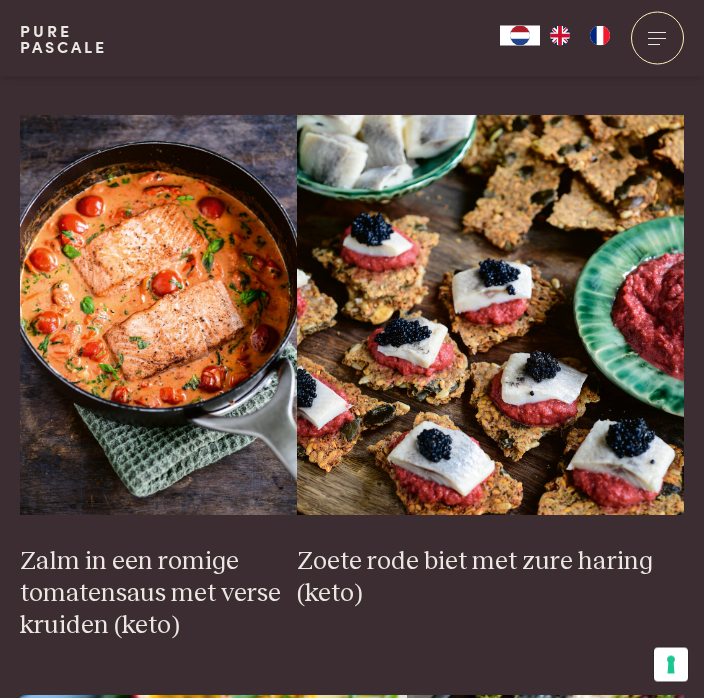 scroll, scrollTop: 2946, scrollLeft: 0, axis: vertical 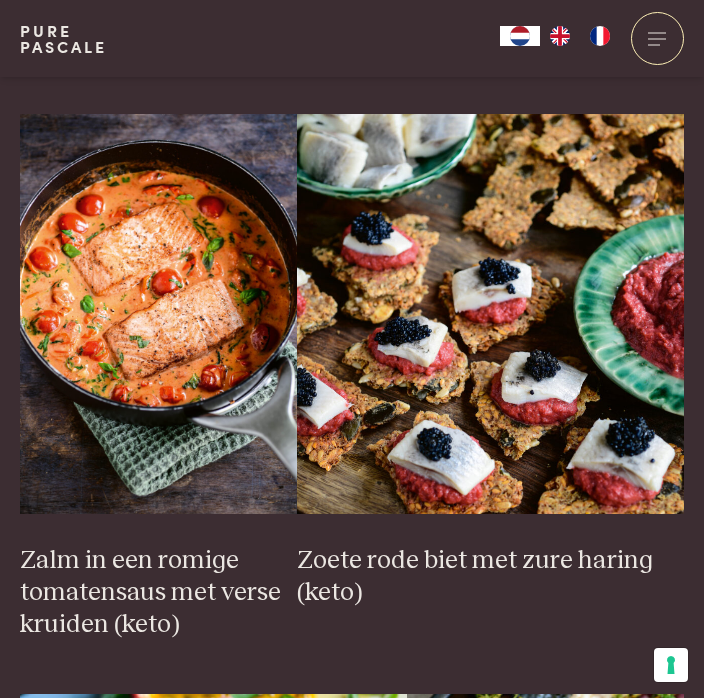 click at bounding box center [490, 314] 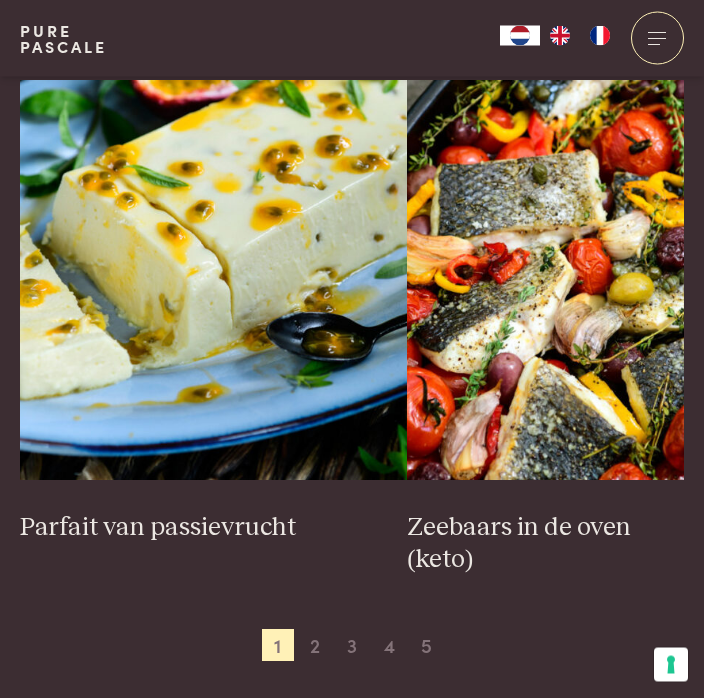 scroll, scrollTop: 3560, scrollLeft: 0, axis: vertical 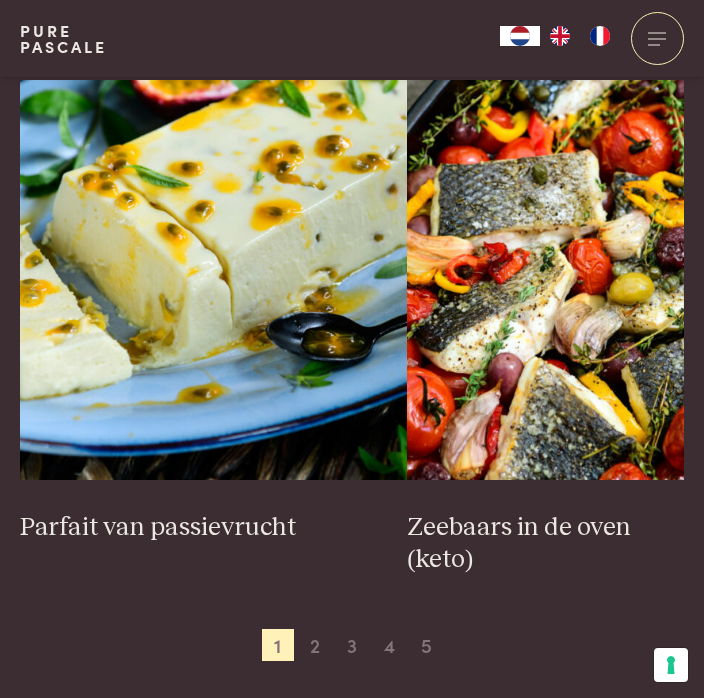 click on "2" at bounding box center (315, 645) 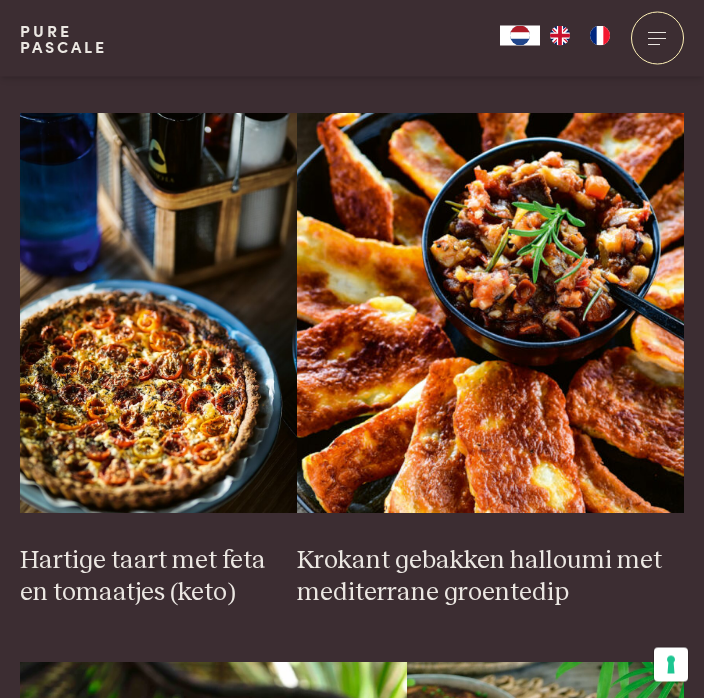 scroll, scrollTop: 1300, scrollLeft: 0, axis: vertical 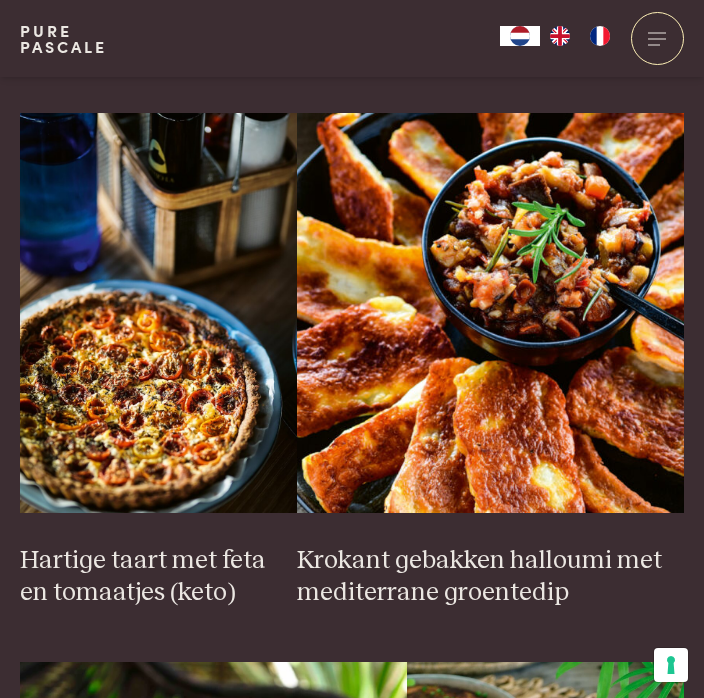 click at bounding box center (490, 313) 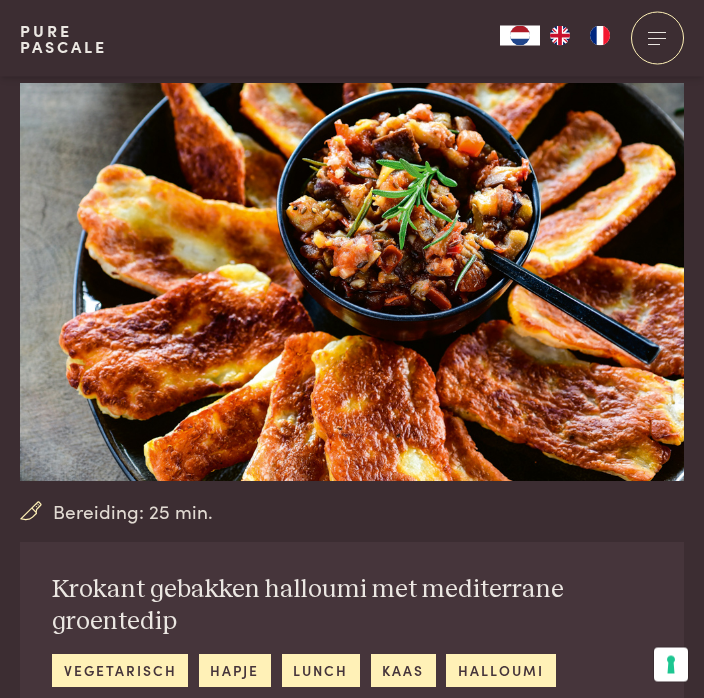 scroll, scrollTop: 0, scrollLeft: 0, axis: both 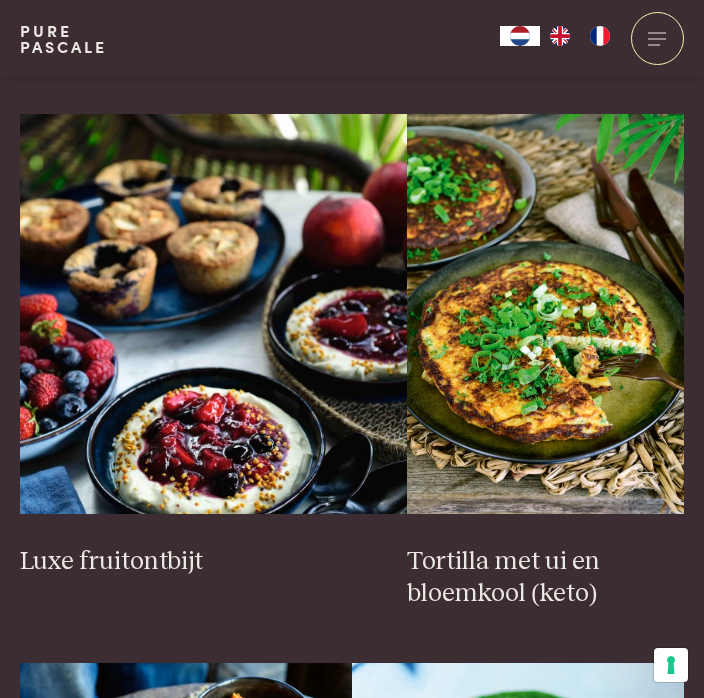 click at bounding box center (545, 314) 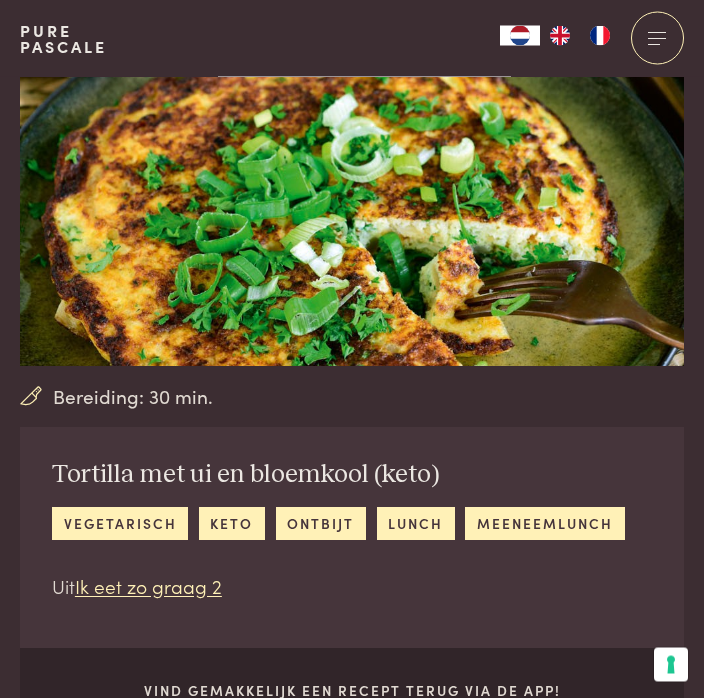 scroll, scrollTop: 0, scrollLeft: 0, axis: both 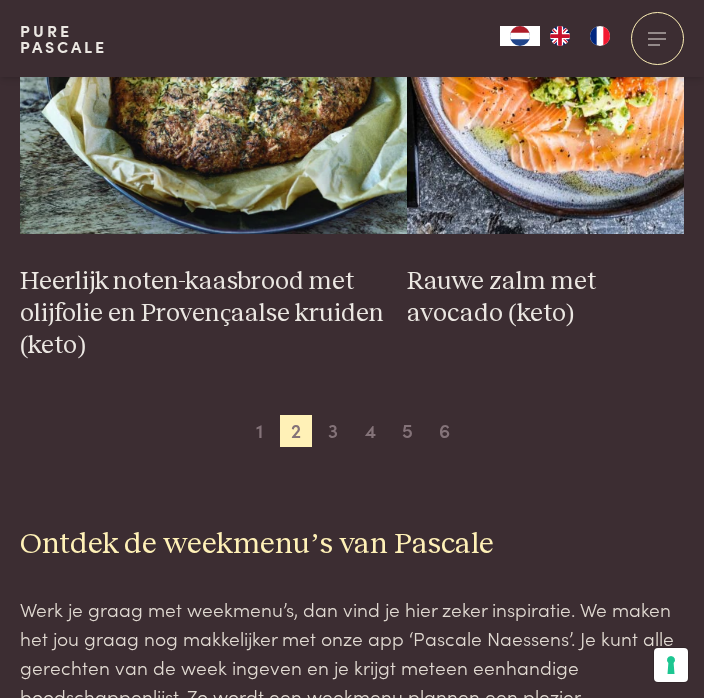 click on "3" at bounding box center (333, 431) 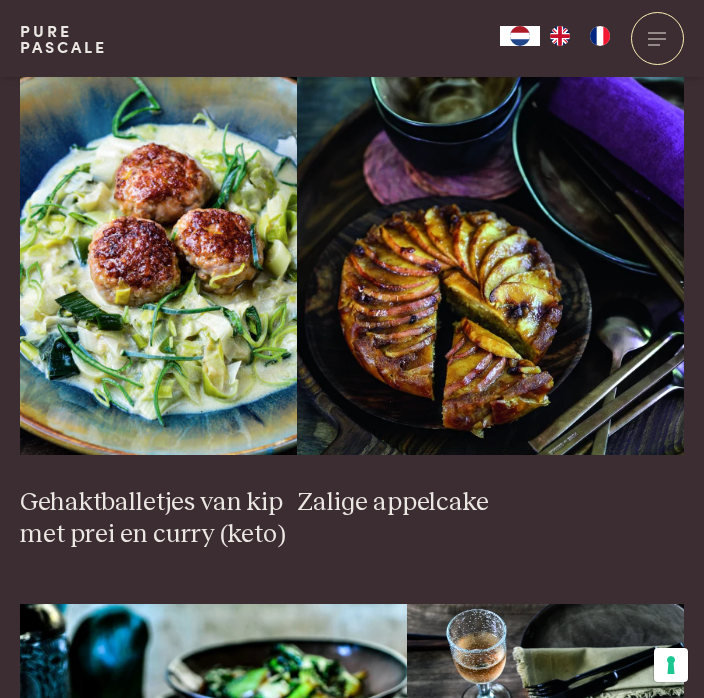 scroll, scrollTop: 3098, scrollLeft: 0, axis: vertical 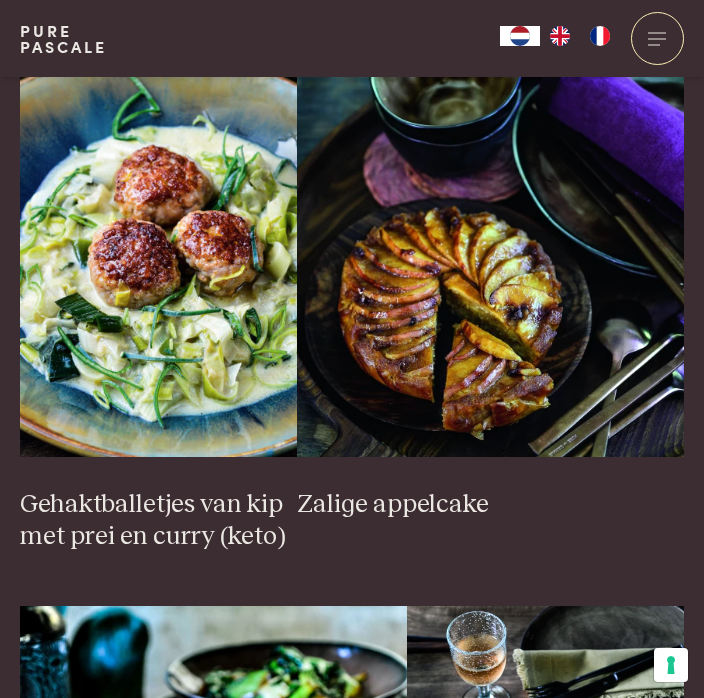 click at bounding box center [158, 257] 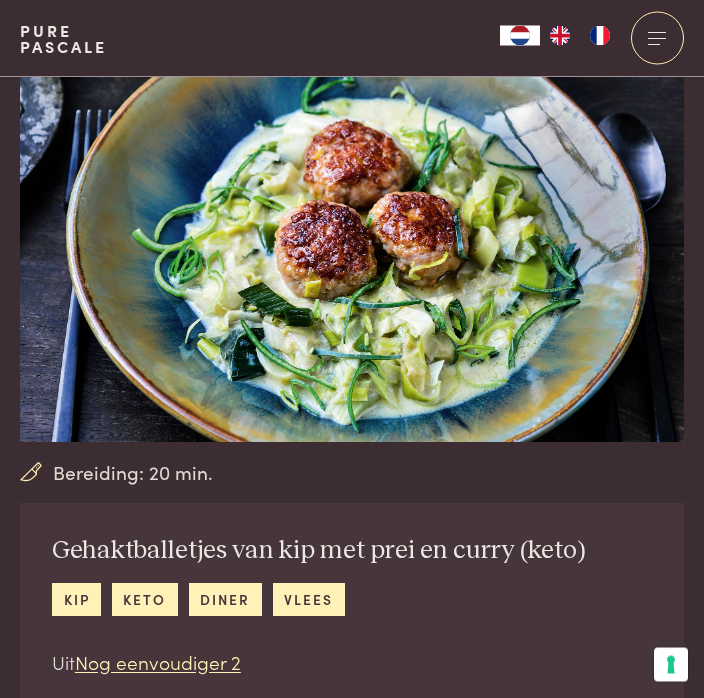 scroll, scrollTop: 0, scrollLeft: 0, axis: both 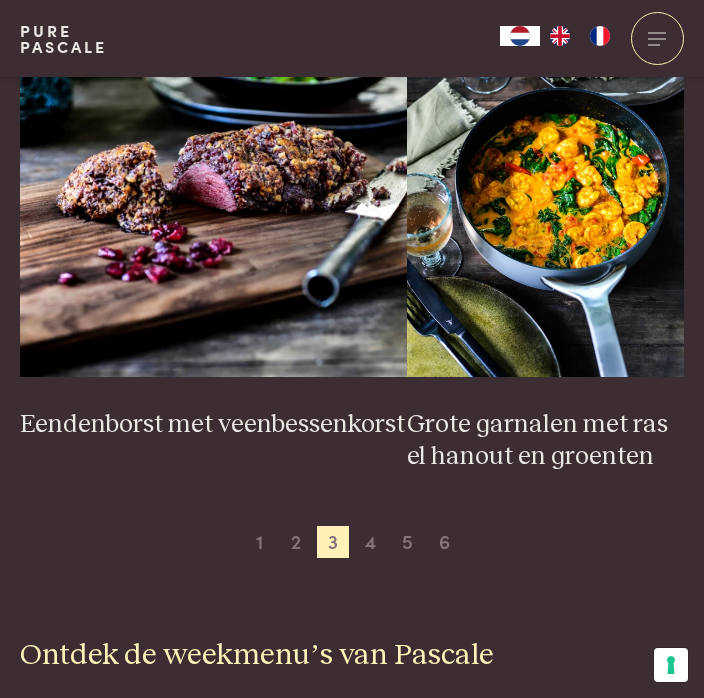 click on "4" at bounding box center (371, 542) 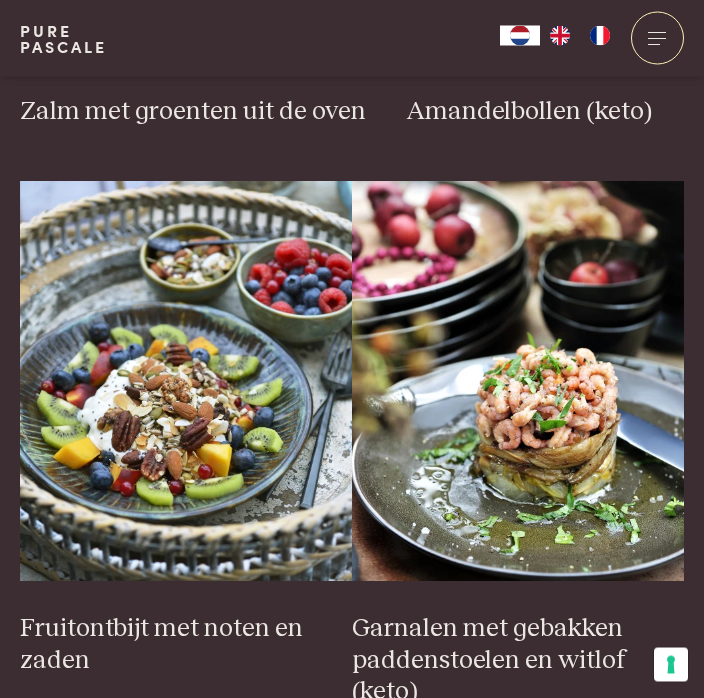 scroll, scrollTop: 2330, scrollLeft: 0, axis: vertical 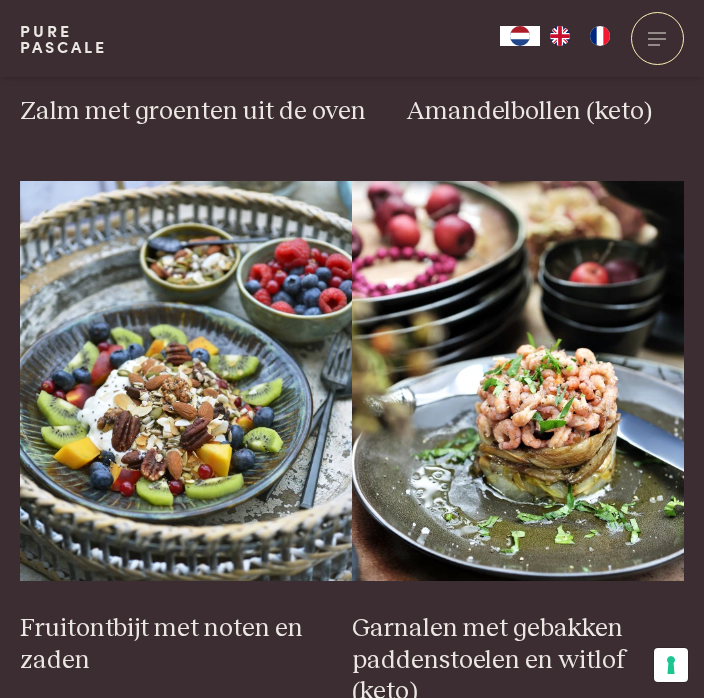 click at bounding box center [518, 381] 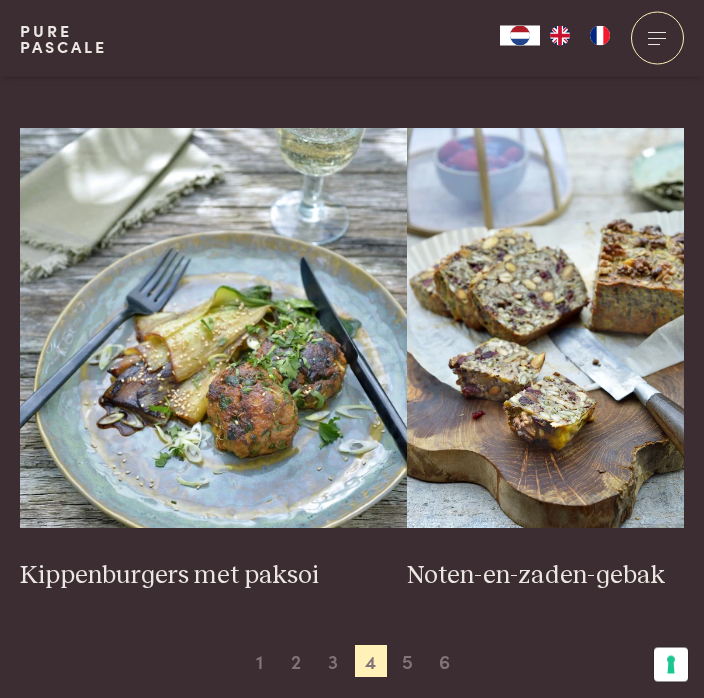 scroll, scrollTop: 3544, scrollLeft: 0, axis: vertical 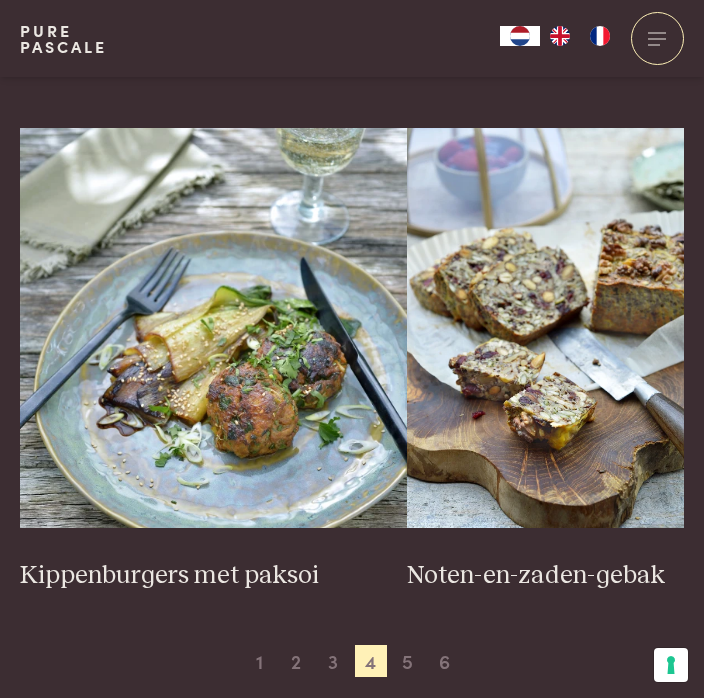 click on "5" at bounding box center [408, 661] 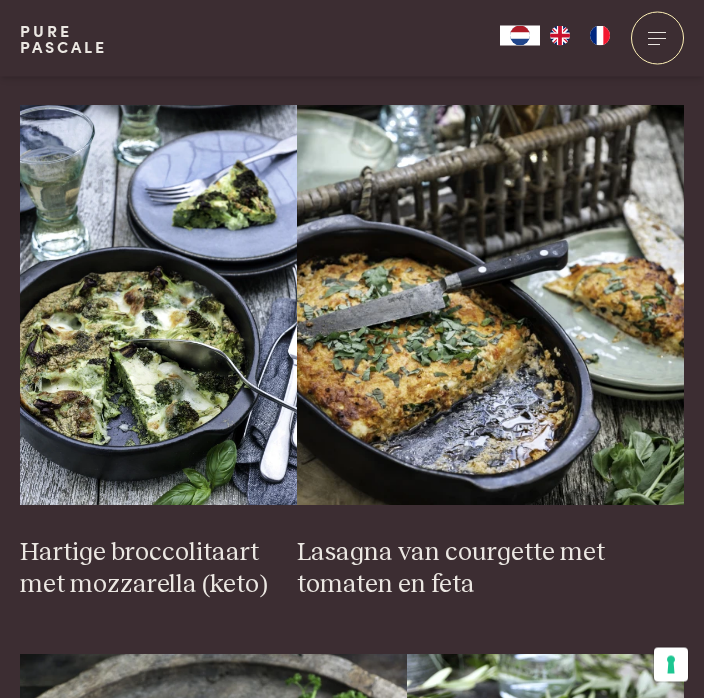 scroll, scrollTop: 1307, scrollLeft: 0, axis: vertical 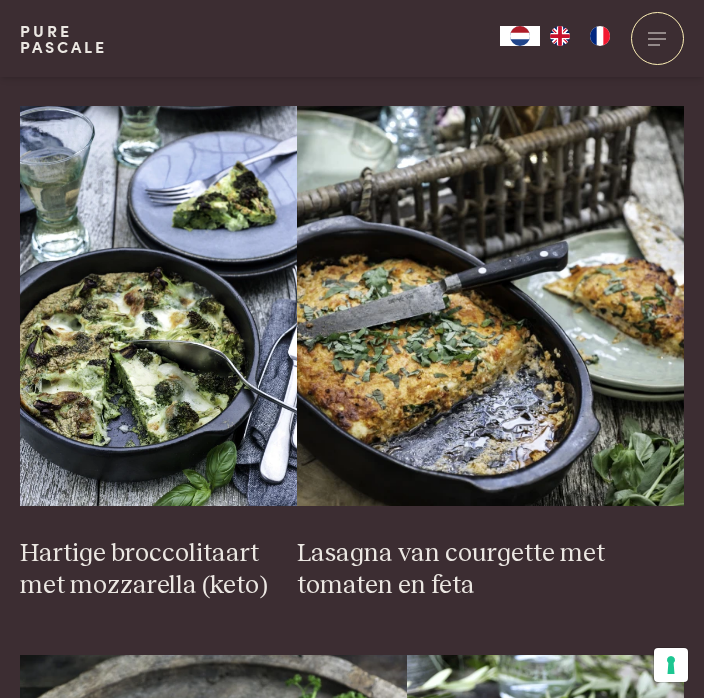 click at bounding box center (490, 306) 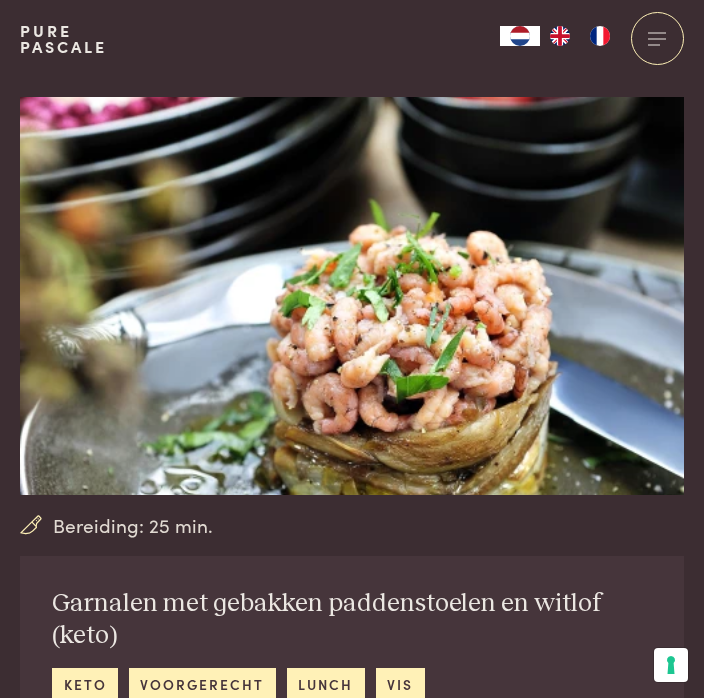 scroll, scrollTop: 0, scrollLeft: 0, axis: both 